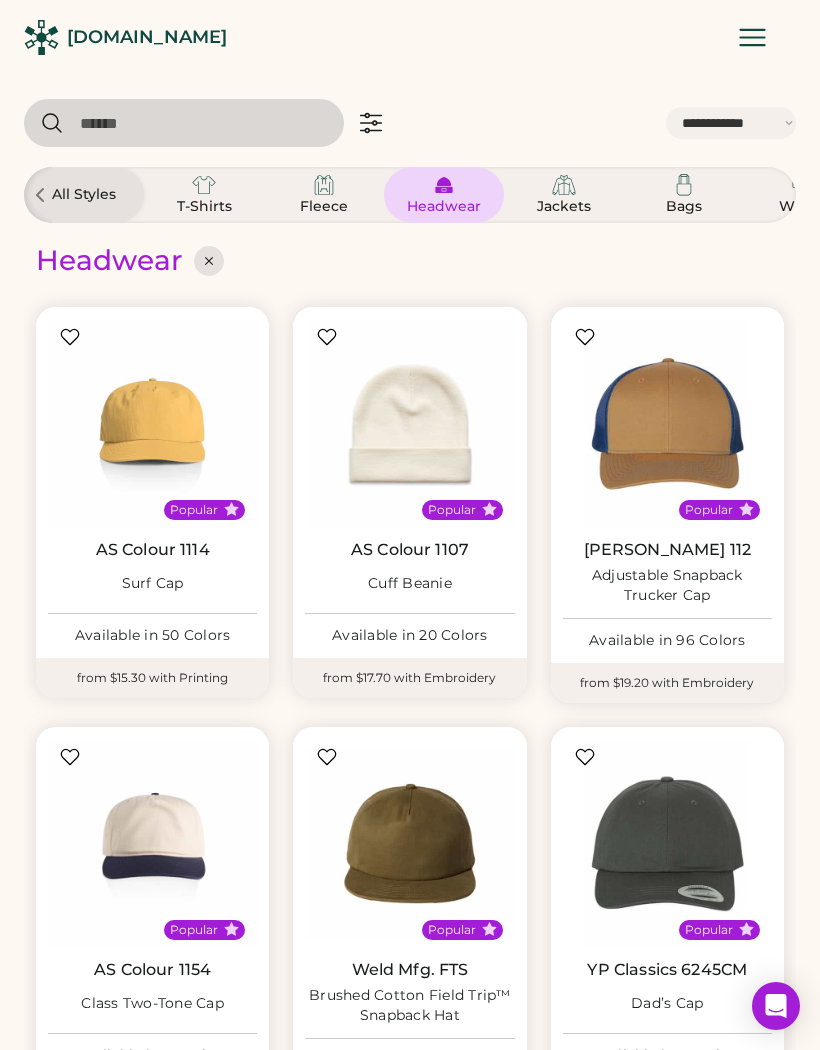 select on "*****" 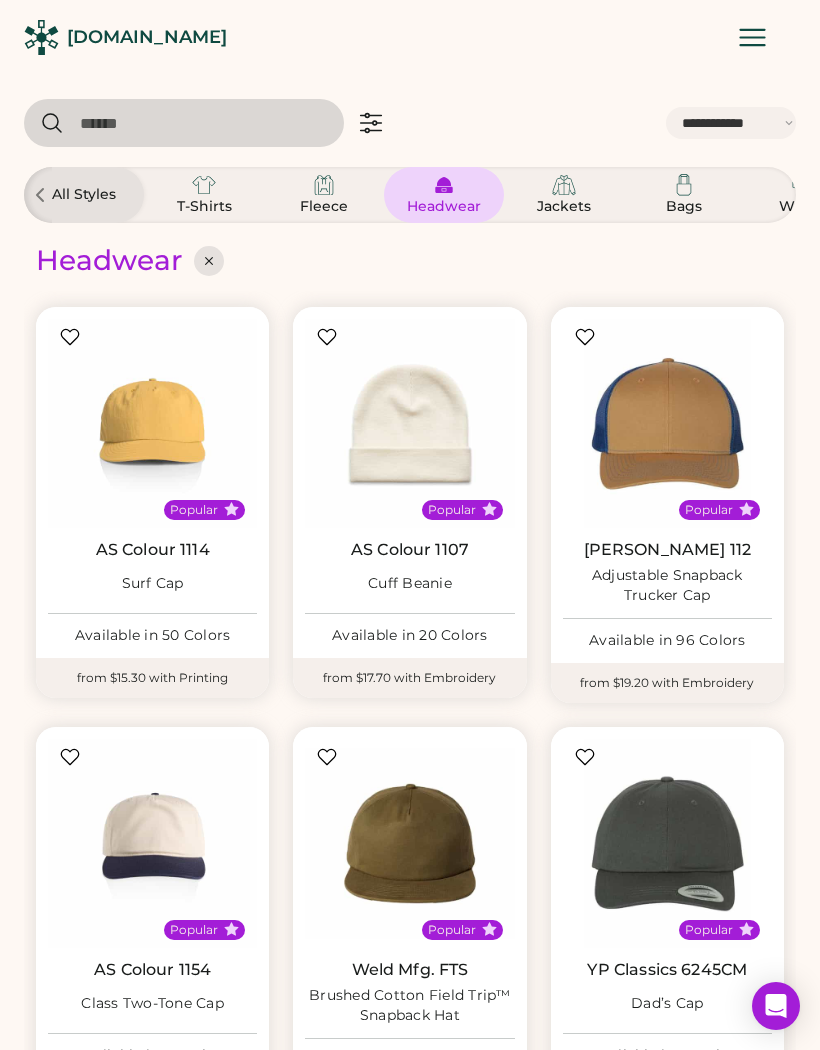 scroll, scrollTop: 1713, scrollLeft: 0, axis: vertical 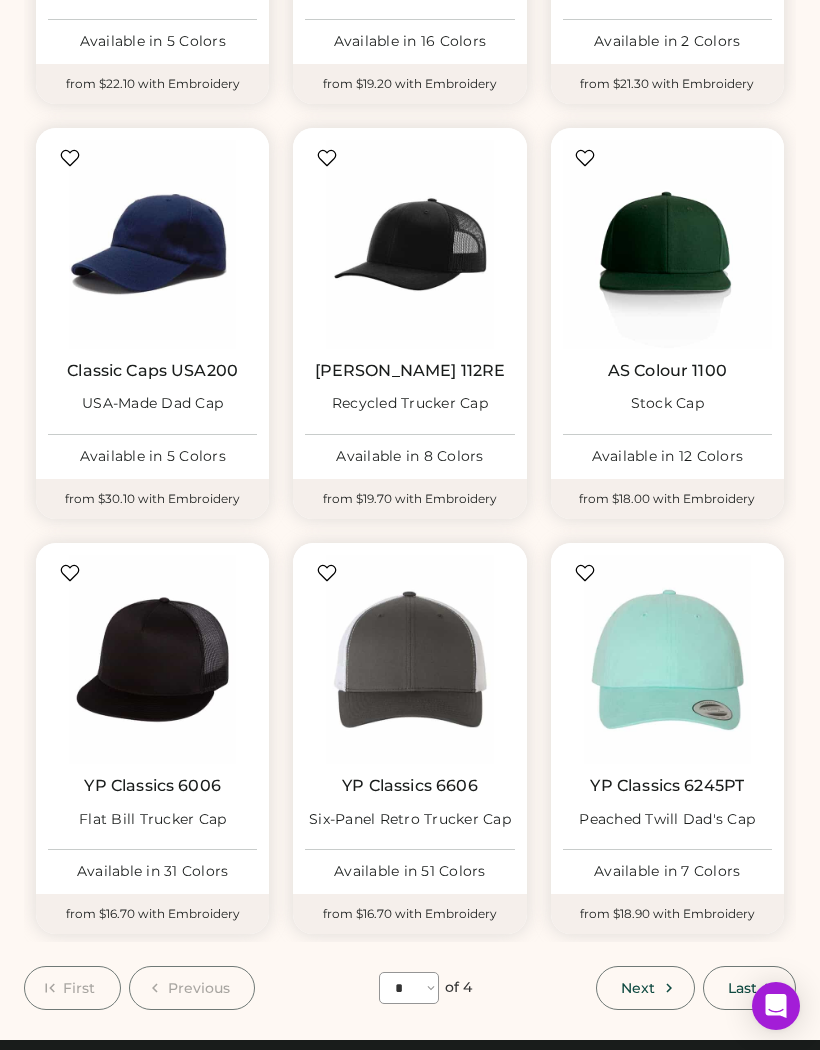 click on "Next" at bounding box center [638, 988] 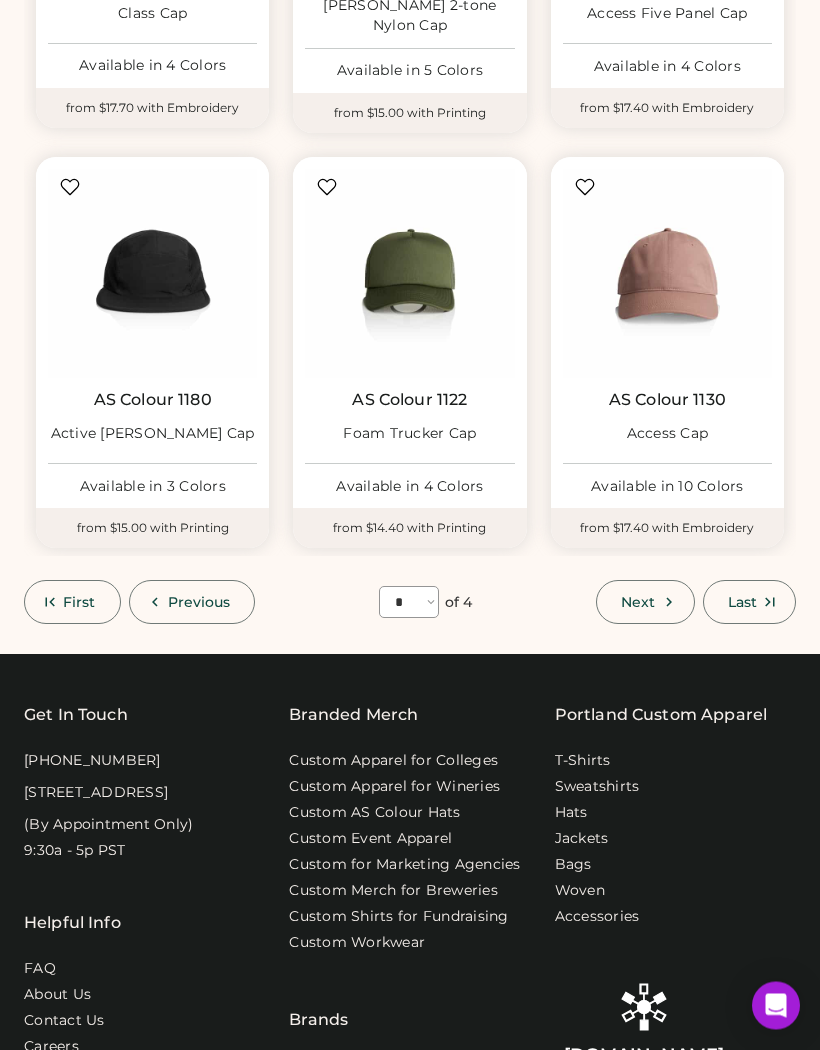 scroll, scrollTop: 3071, scrollLeft: 0, axis: vertical 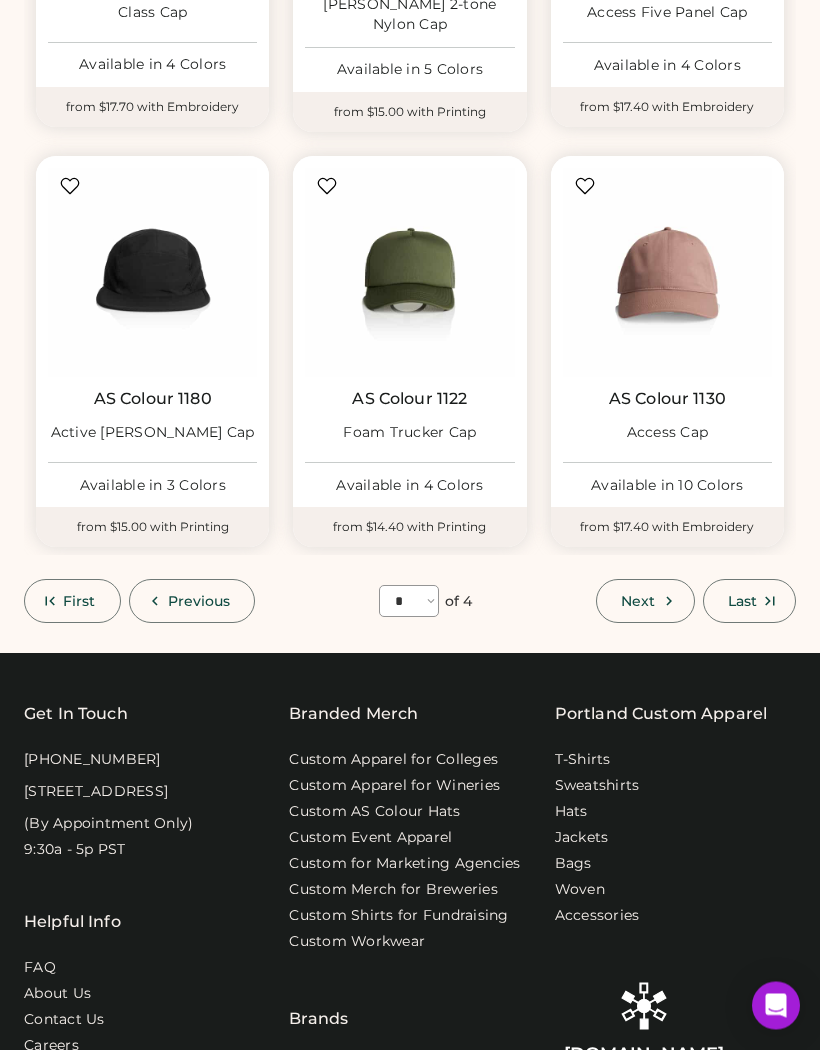 click on "Next" at bounding box center [645, 602] 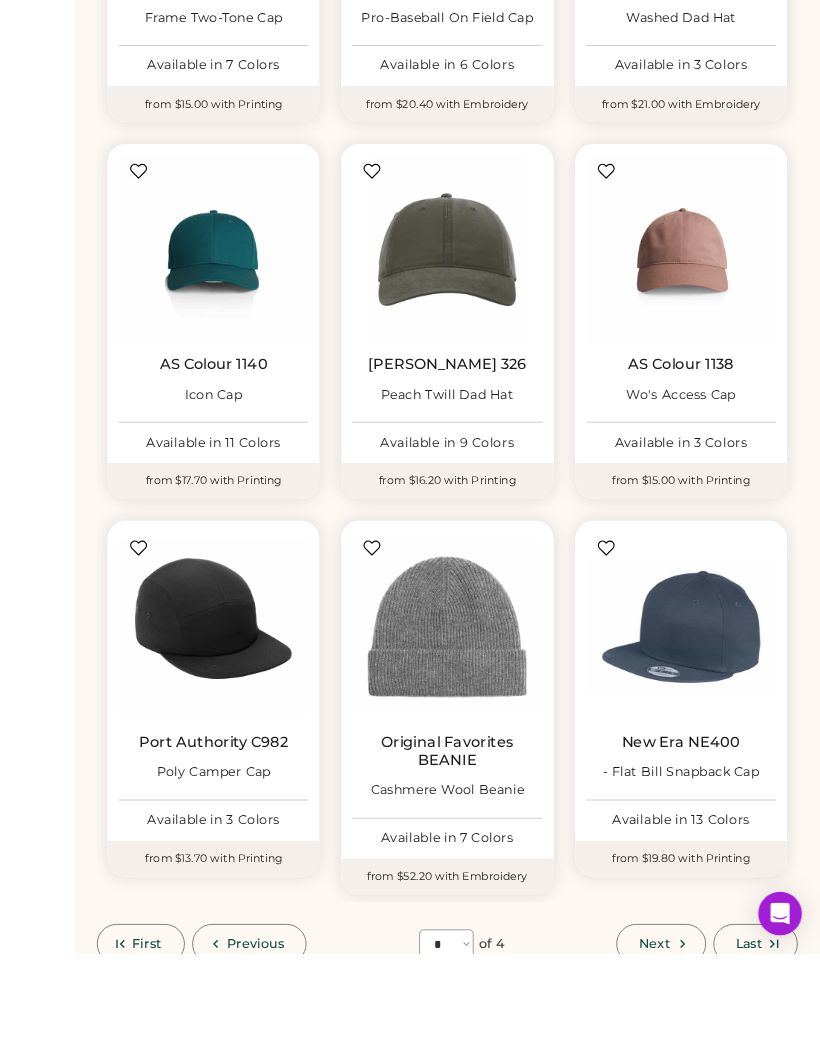 scroll, scrollTop: 2742, scrollLeft: 0, axis: vertical 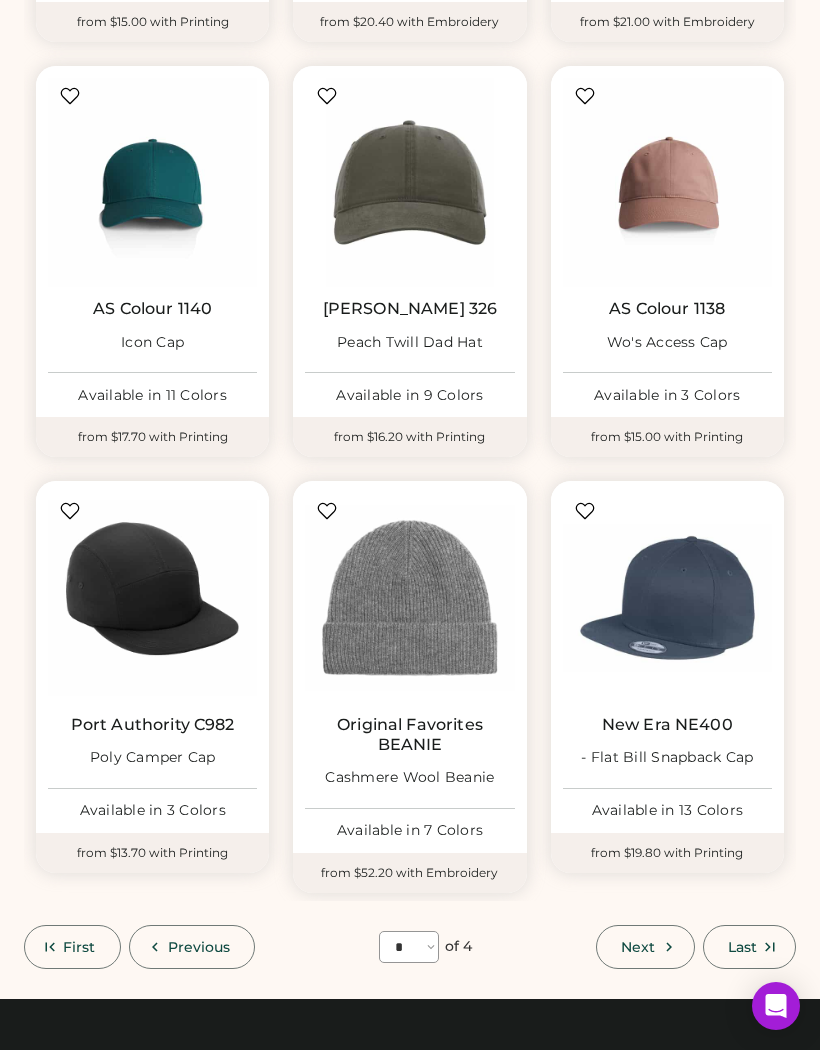 click on "Next" at bounding box center [638, 947] 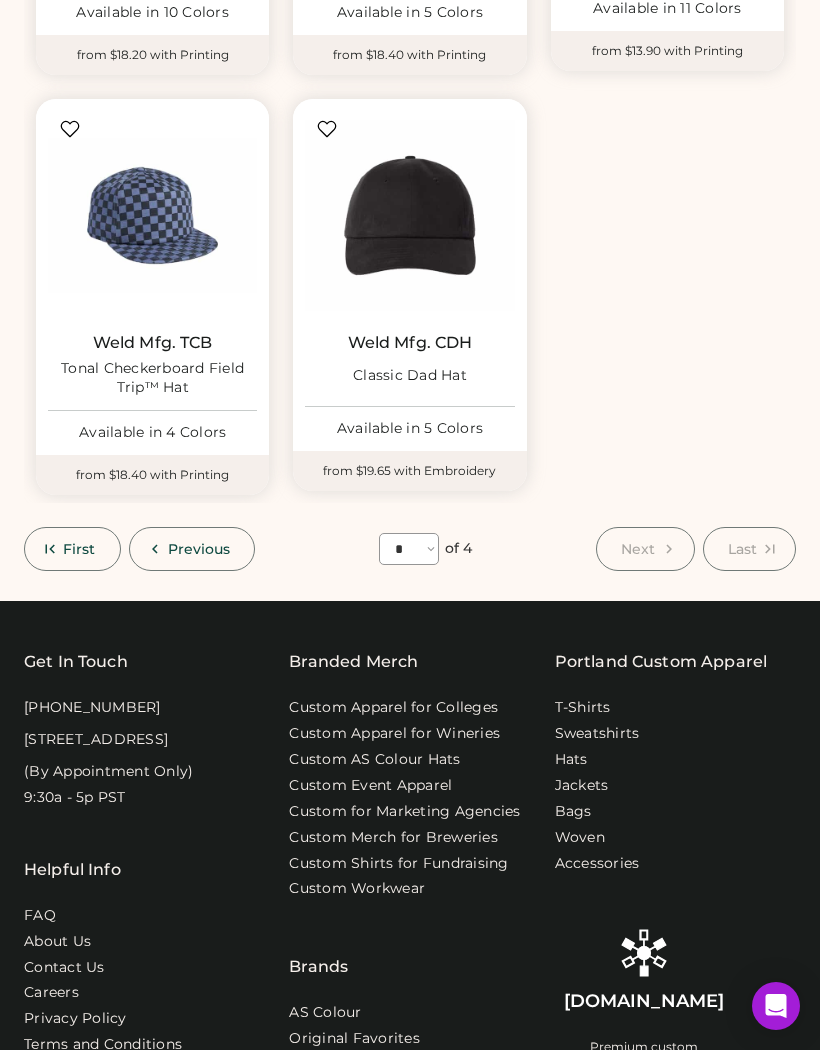 scroll, scrollTop: 2320, scrollLeft: 0, axis: vertical 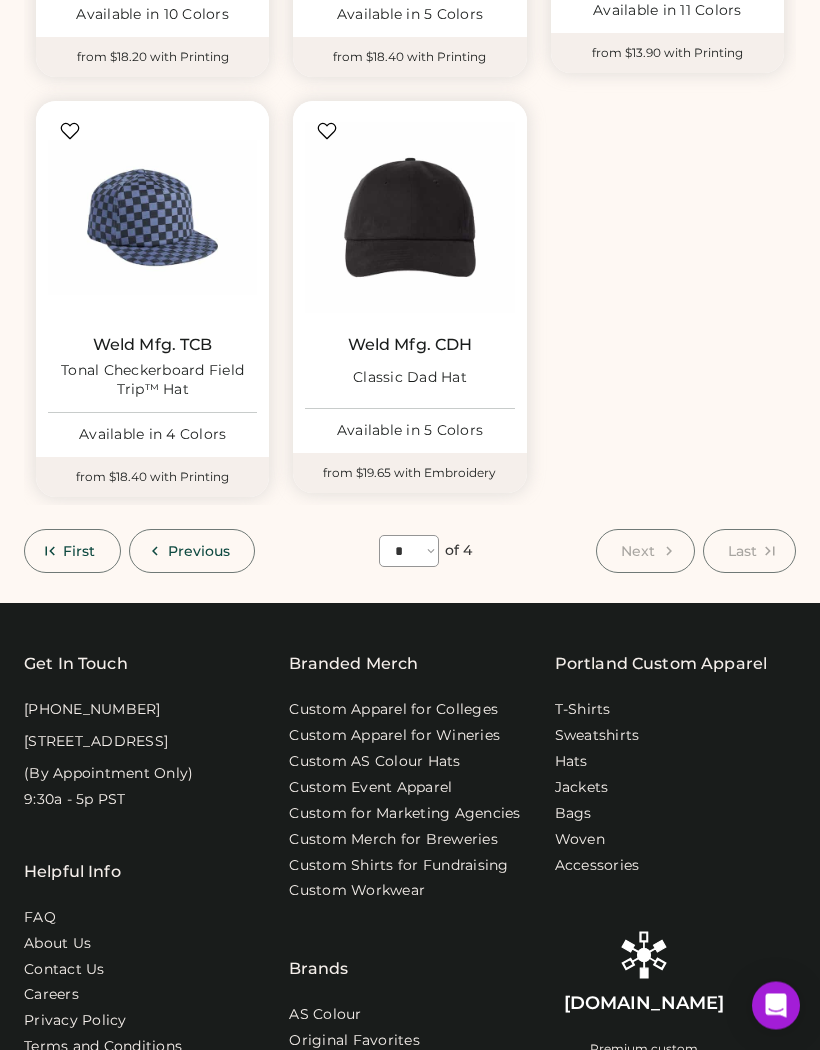 click on "Previous" at bounding box center [192, 552] 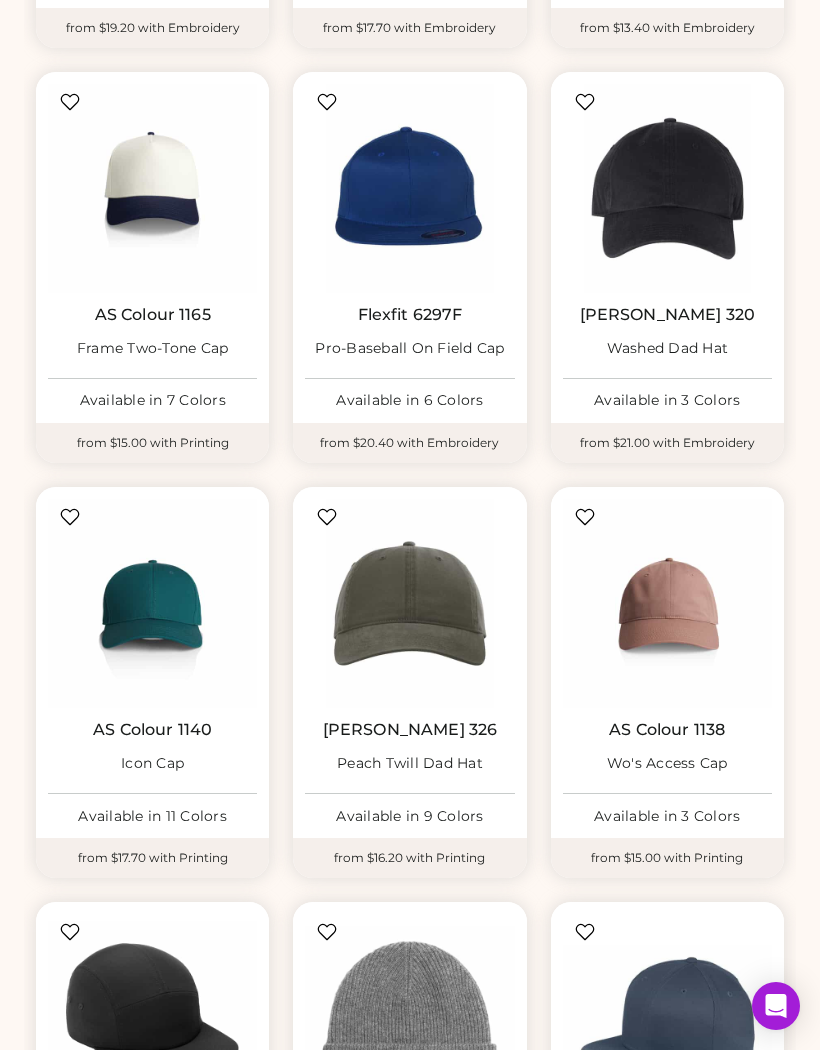 scroll, scrollTop: 2285, scrollLeft: 0, axis: vertical 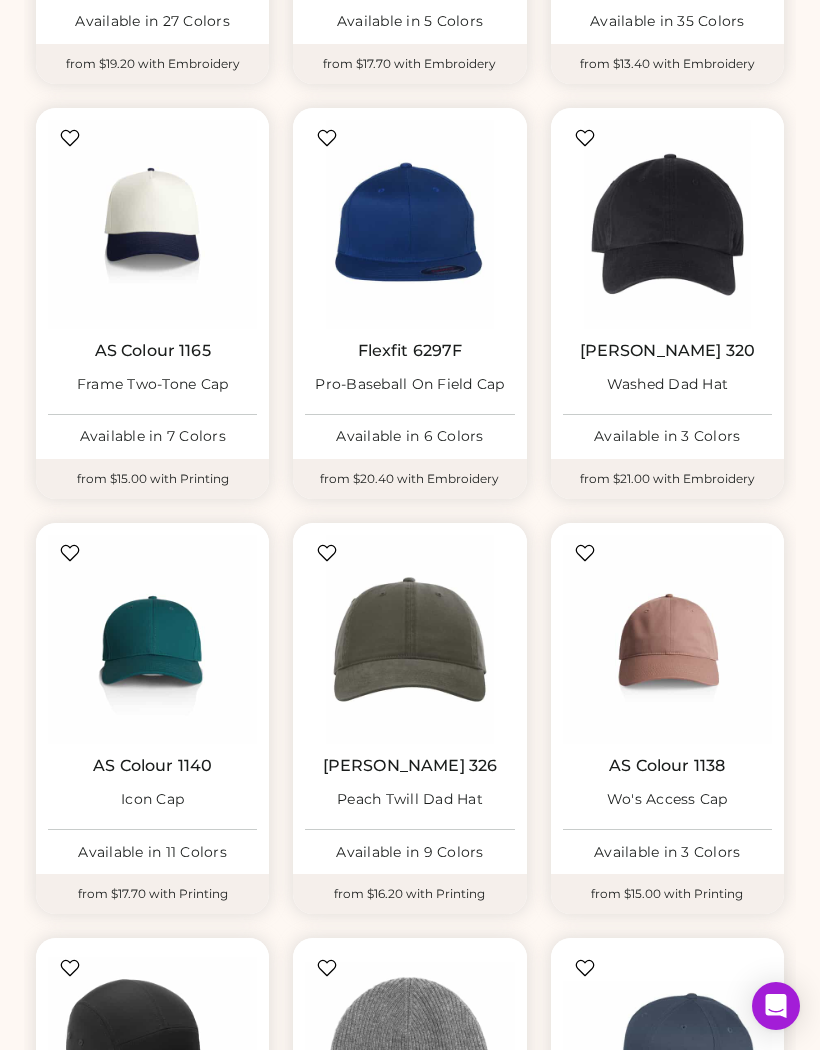 click at bounding box center (409, 639) 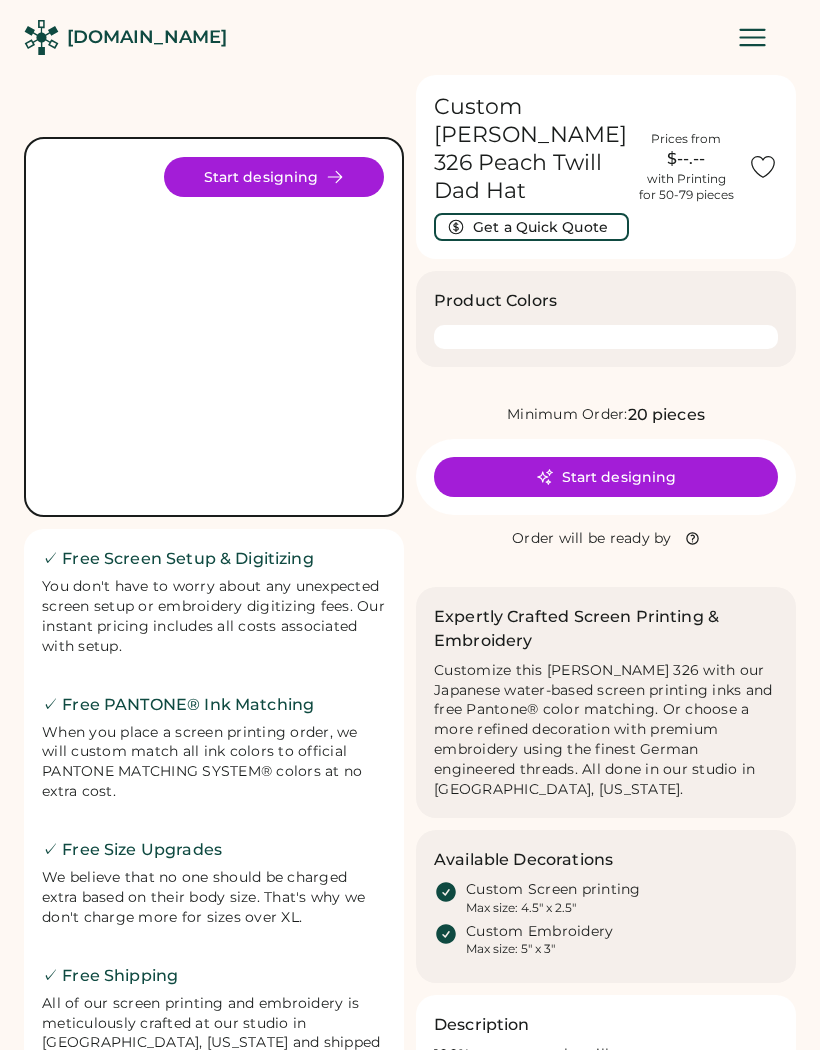 scroll, scrollTop: 0, scrollLeft: 0, axis: both 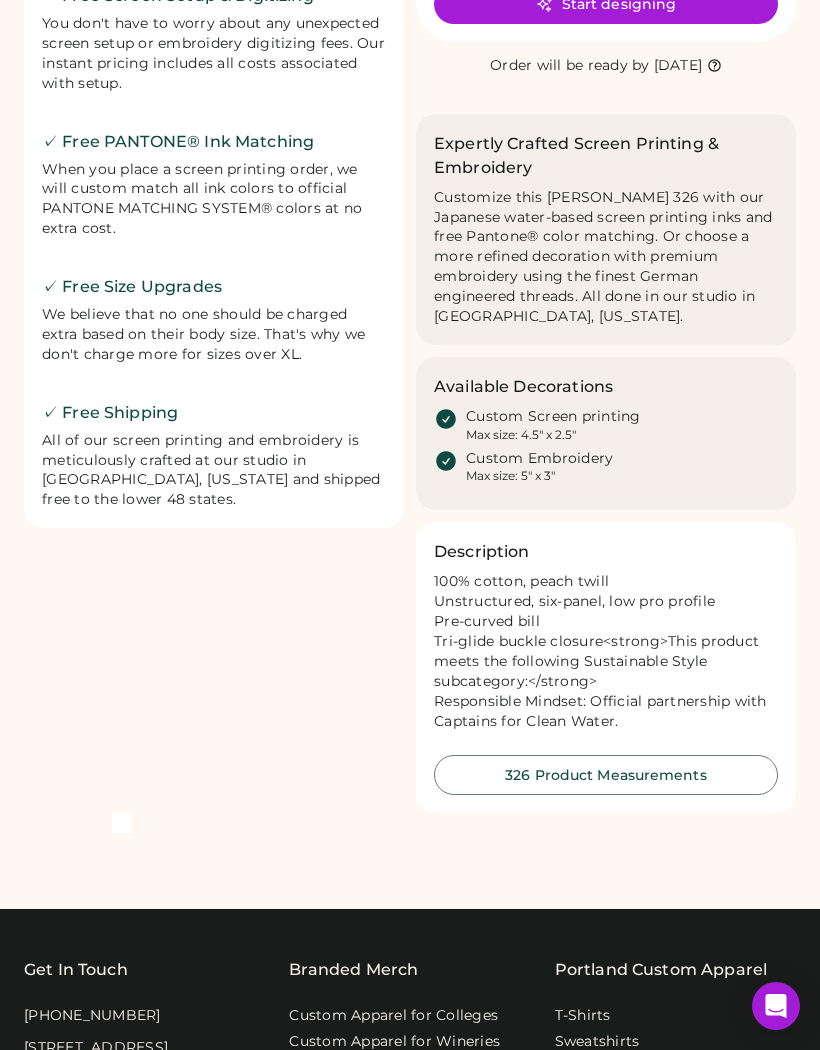 click on "326 Product Measurements" at bounding box center (606, 775) 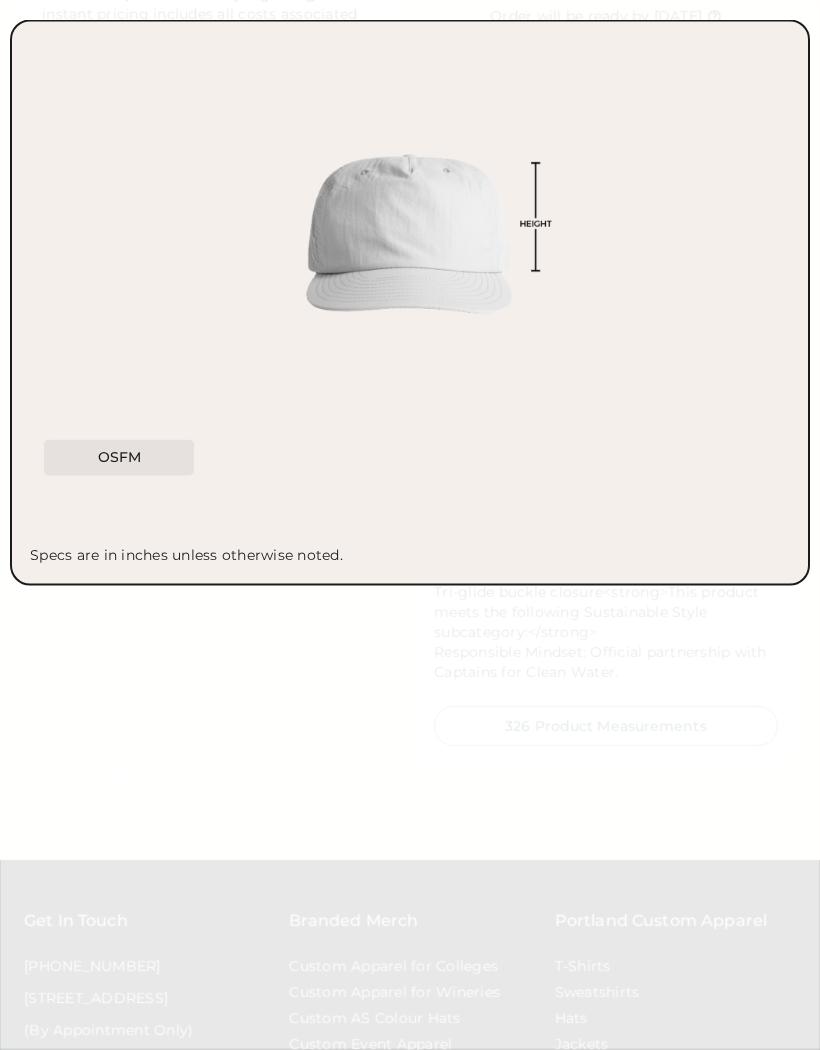 scroll, scrollTop: 601, scrollLeft: 0, axis: vertical 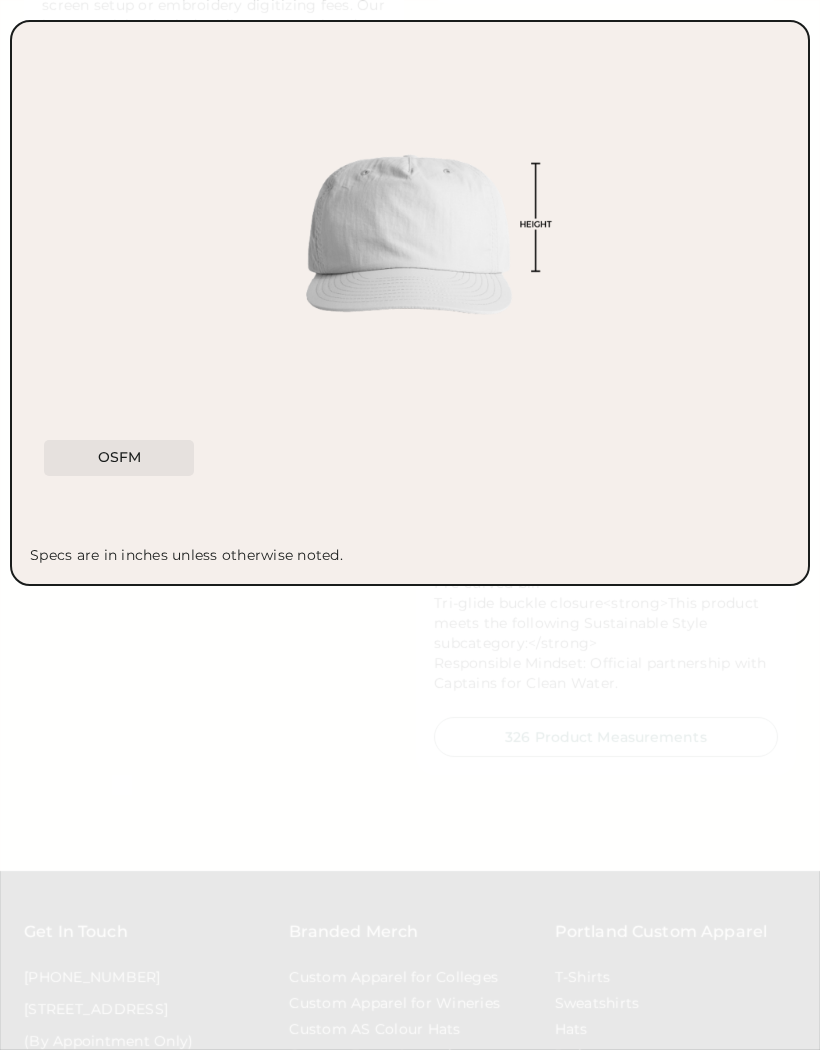 click on "OSFM" at bounding box center (119, 458) 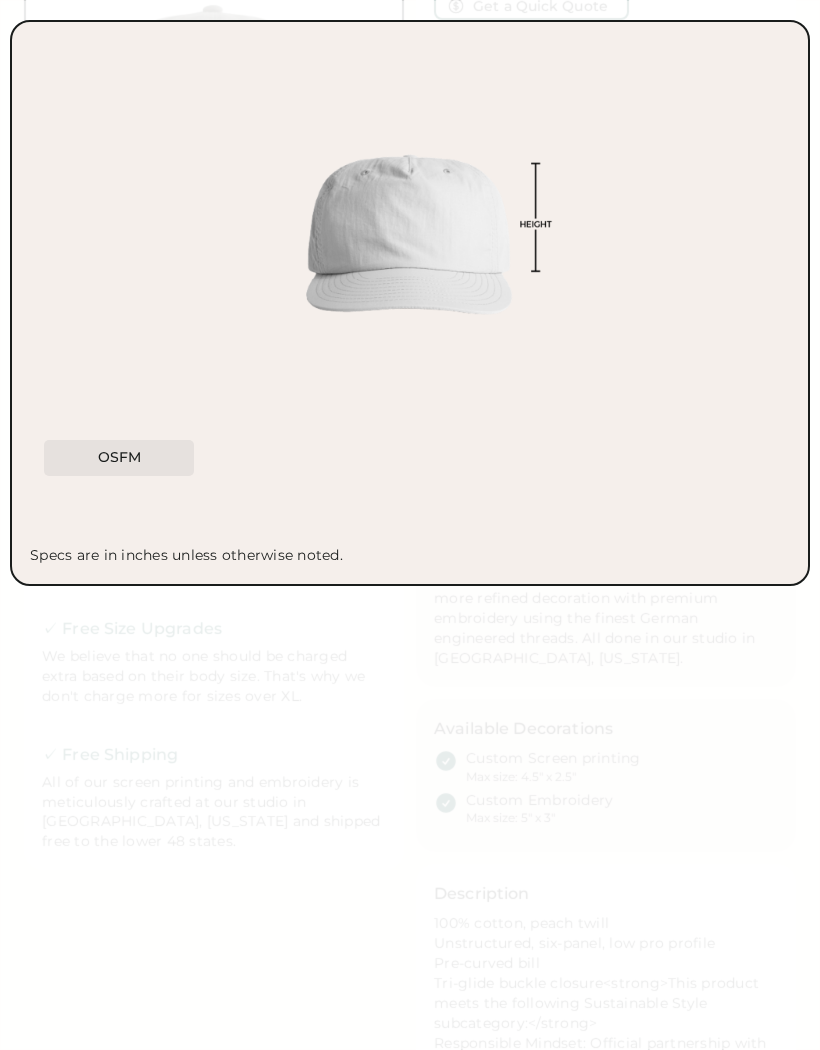 scroll, scrollTop: 220, scrollLeft: 0, axis: vertical 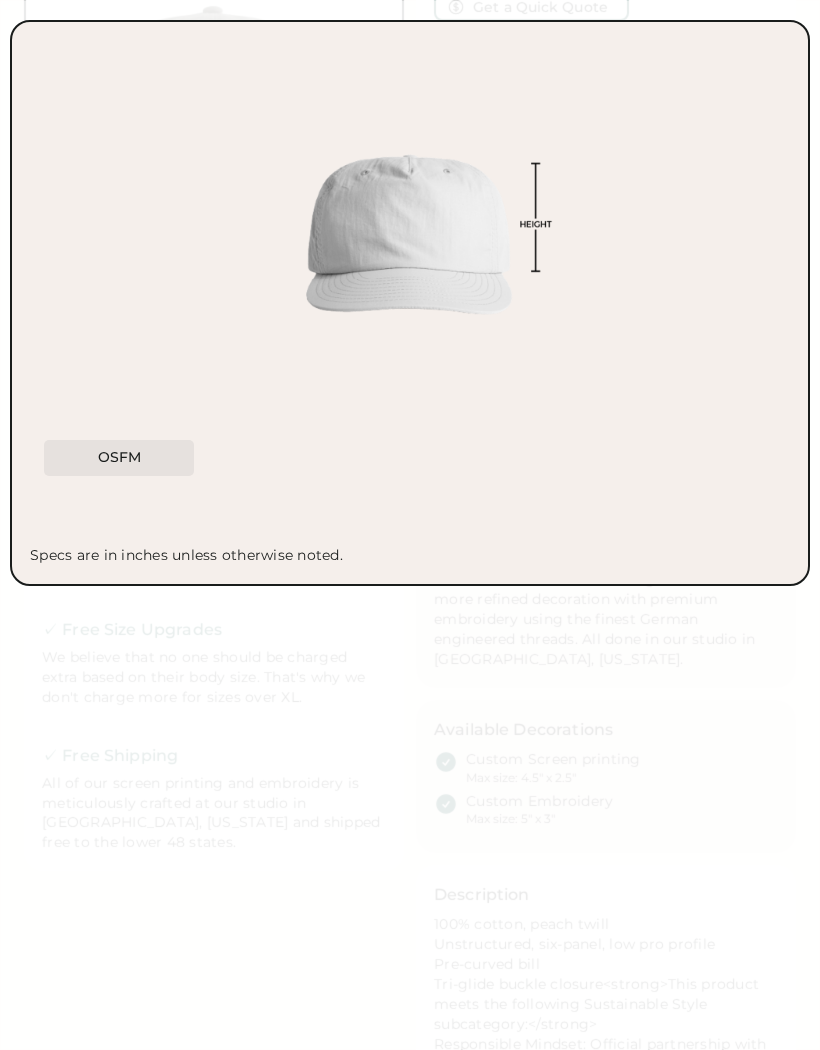 click on "OSFM" at bounding box center [414, 461] 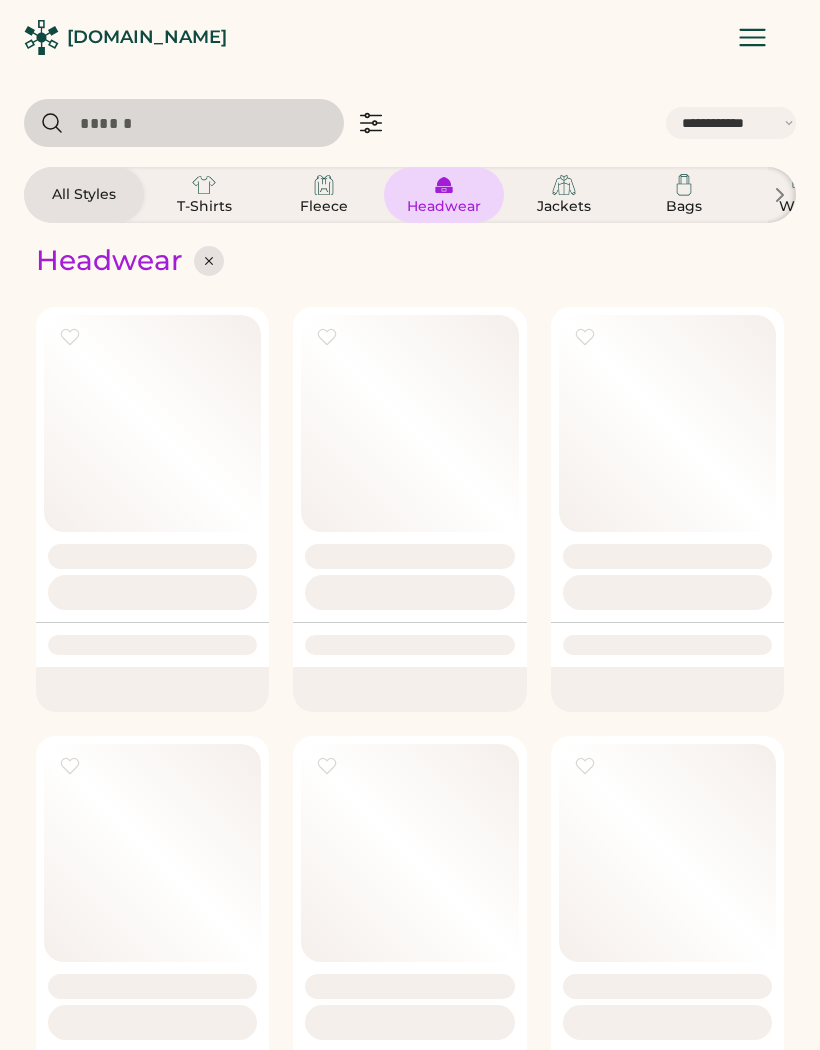 select on "*****" 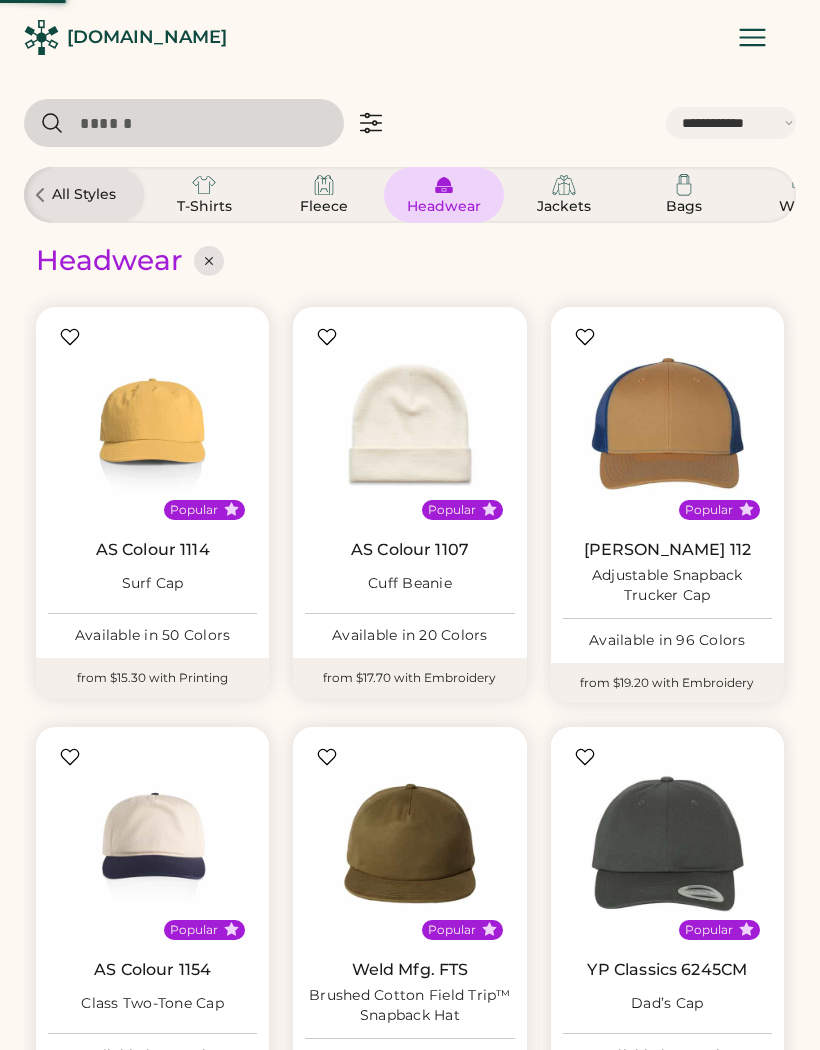 scroll, scrollTop: 0, scrollLeft: 0, axis: both 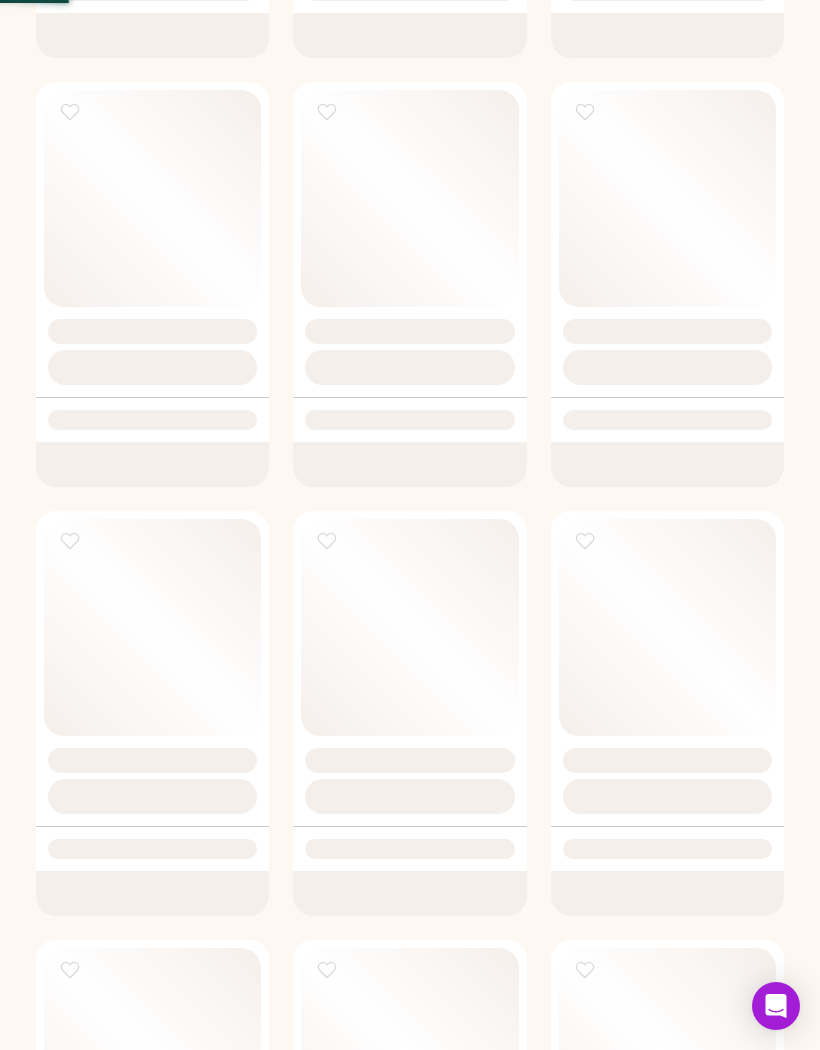 select on "*" 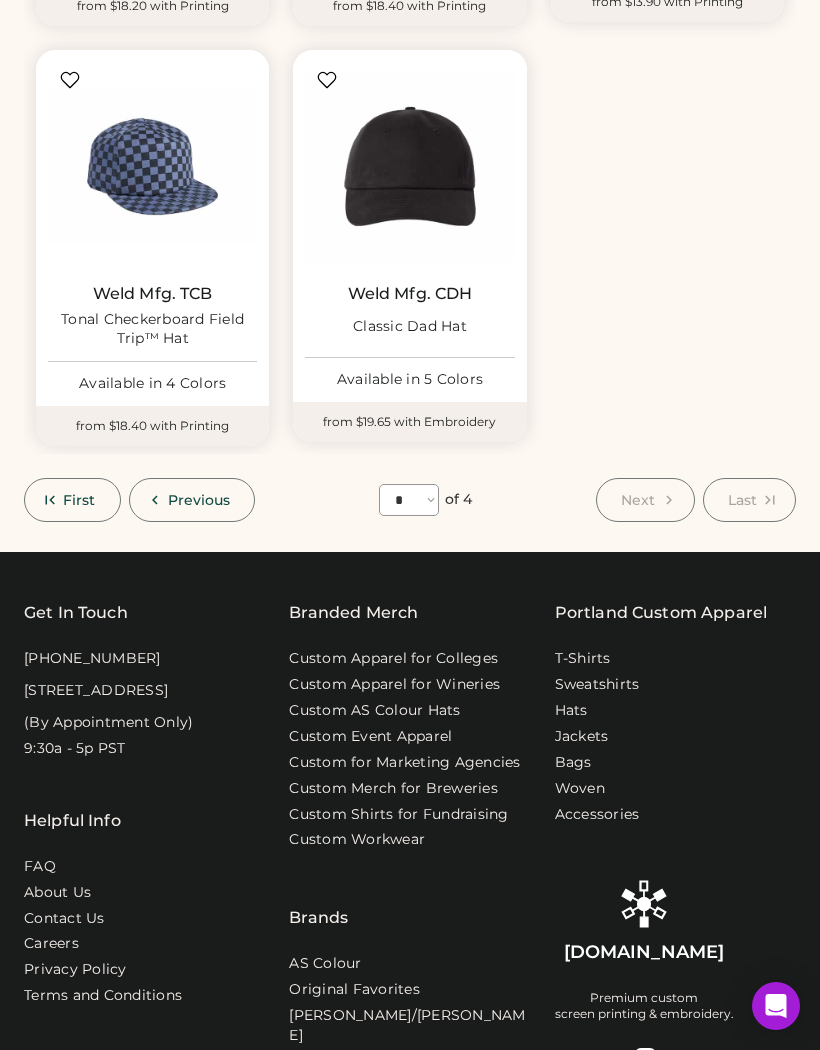click on "Custom Apparel for Wineries" at bounding box center [394, 685] 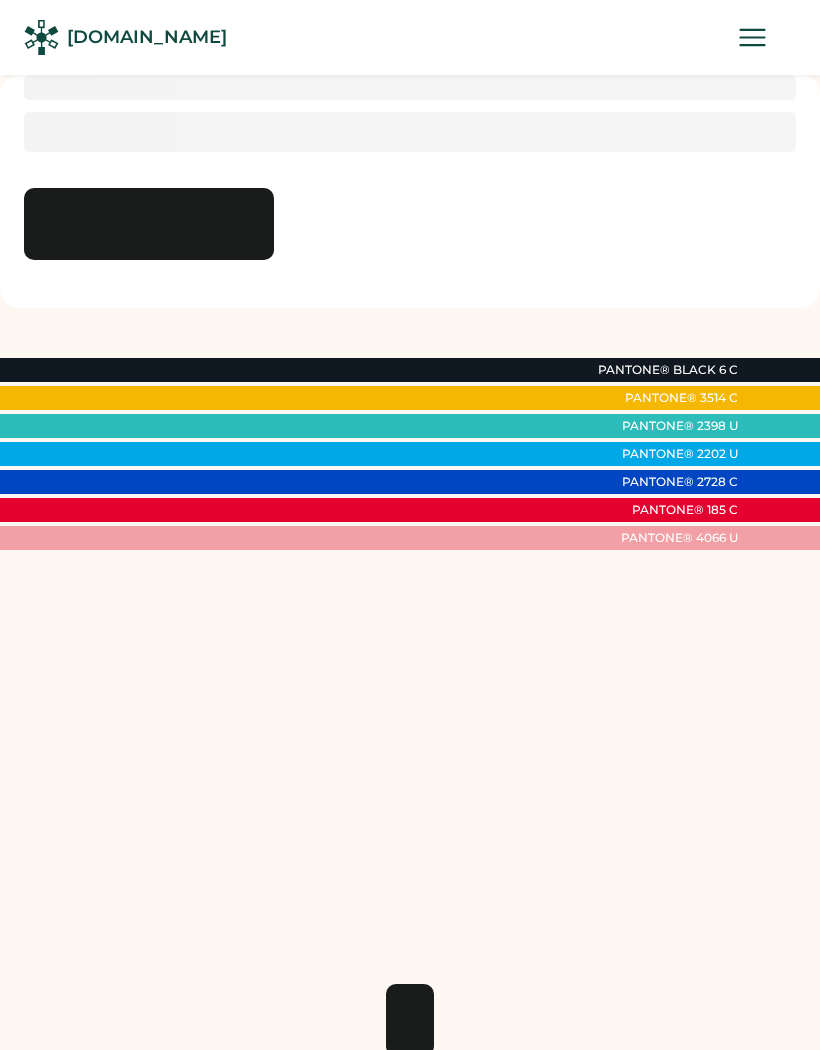 scroll, scrollTop: 0, scrollLeft: 0, axis: both 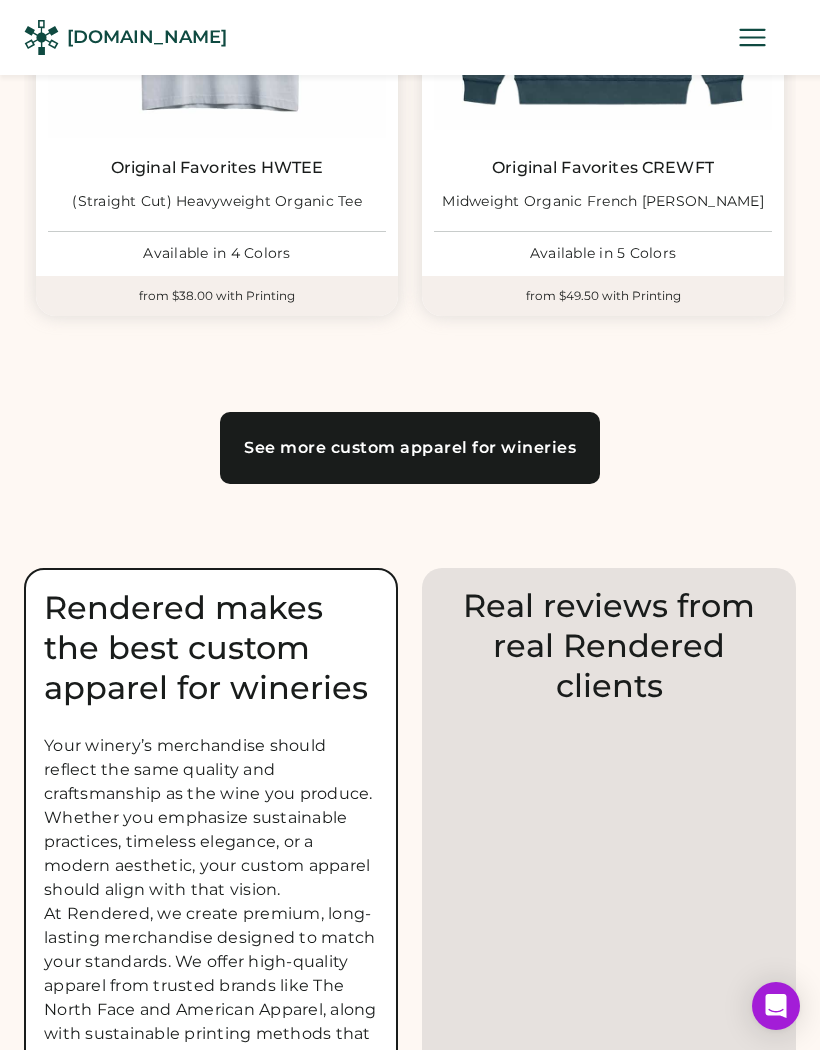 click on "See more custom apparel for wineries" at bounding box center (410, 448) 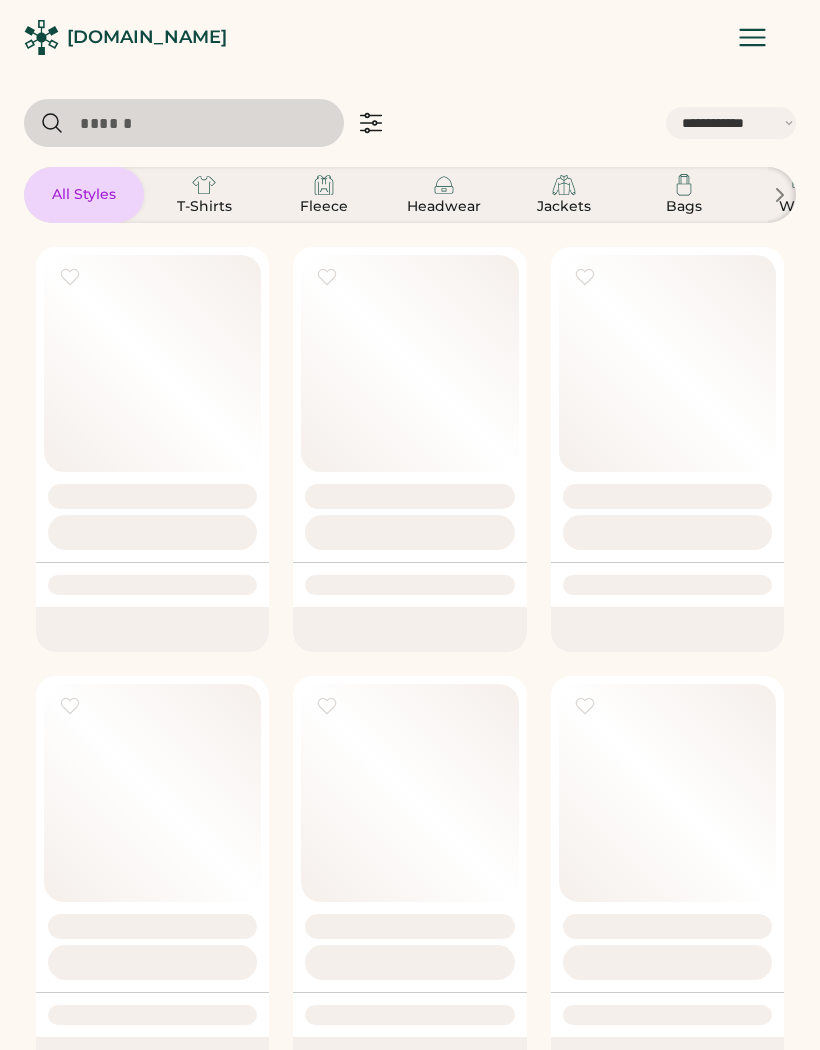 select on "*****" 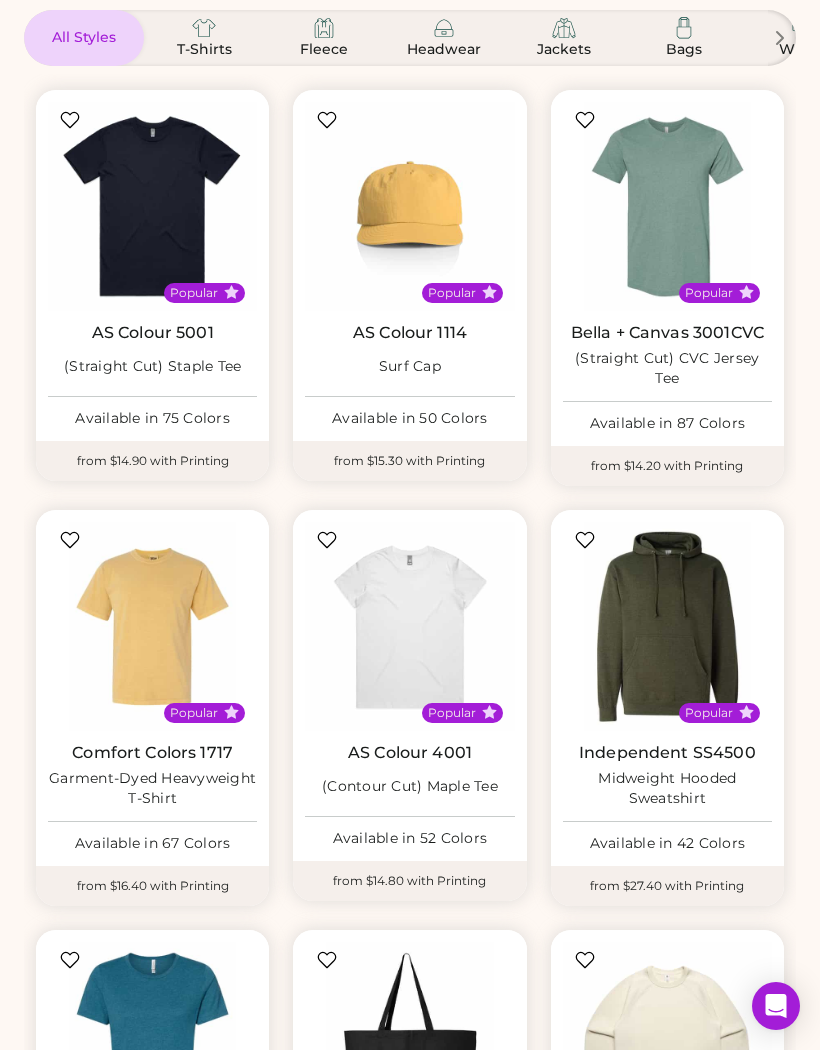scroll, scrollTop: 155, scrollLeft: 0, axis: vertical 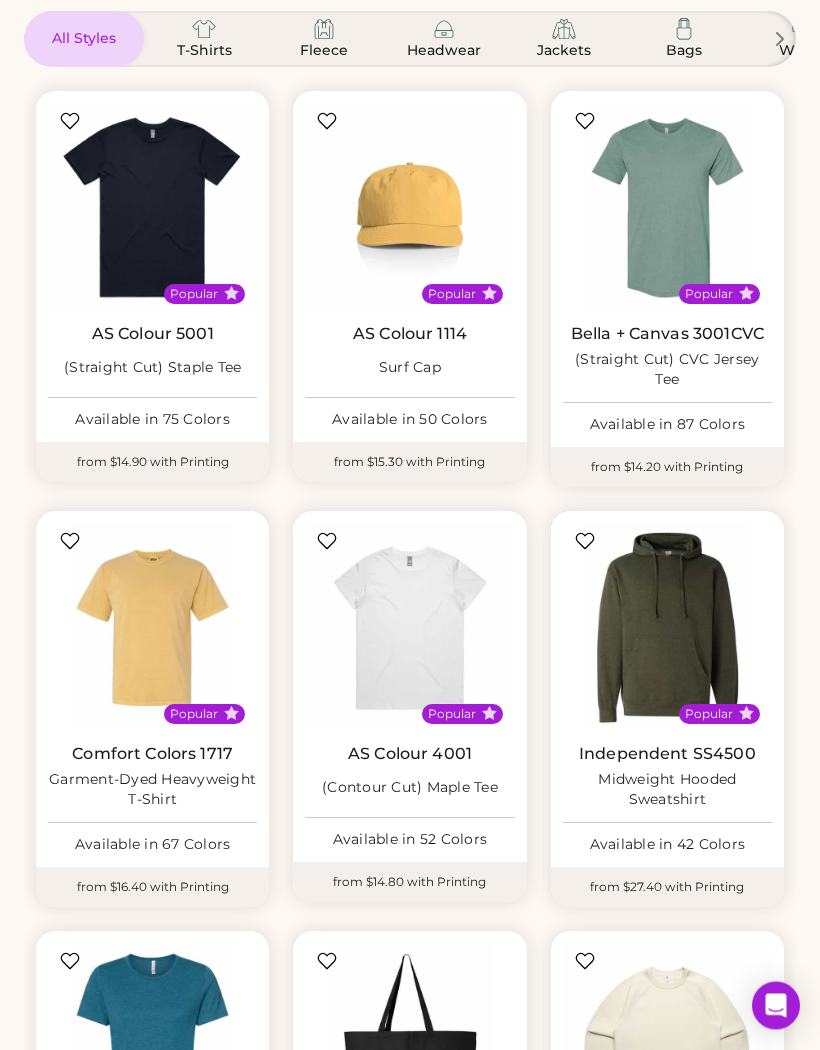 click 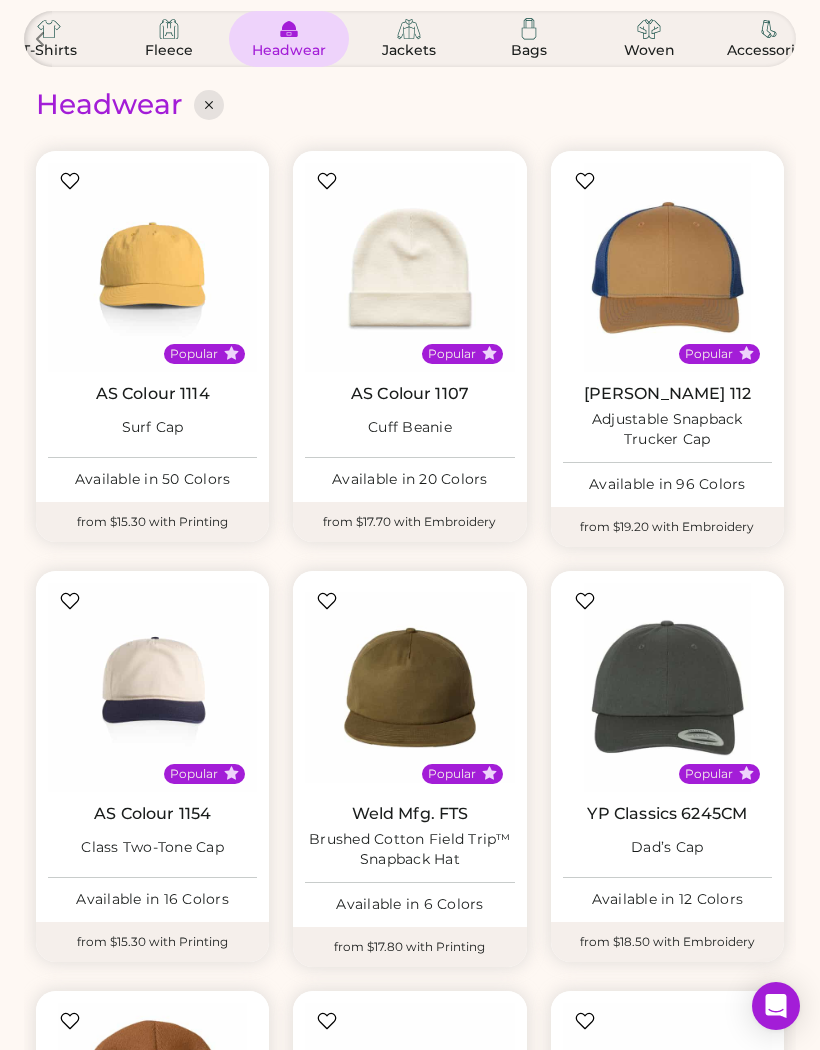 scroll, scrollTop: 0, scrollLeft: 188, axis: horizontal 